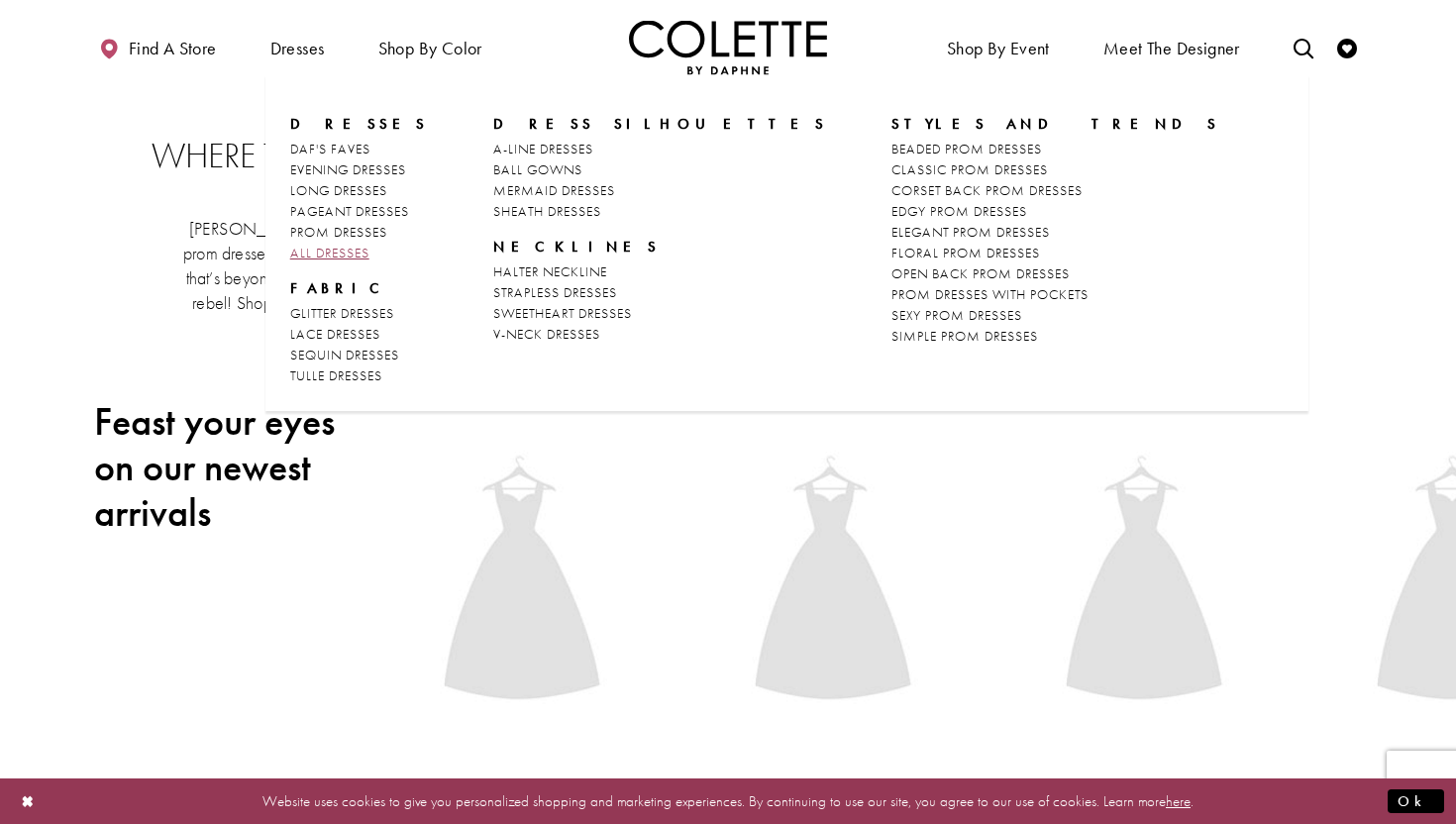 scroll, scrollTop: 0, scrollLeft: 0, axis: both 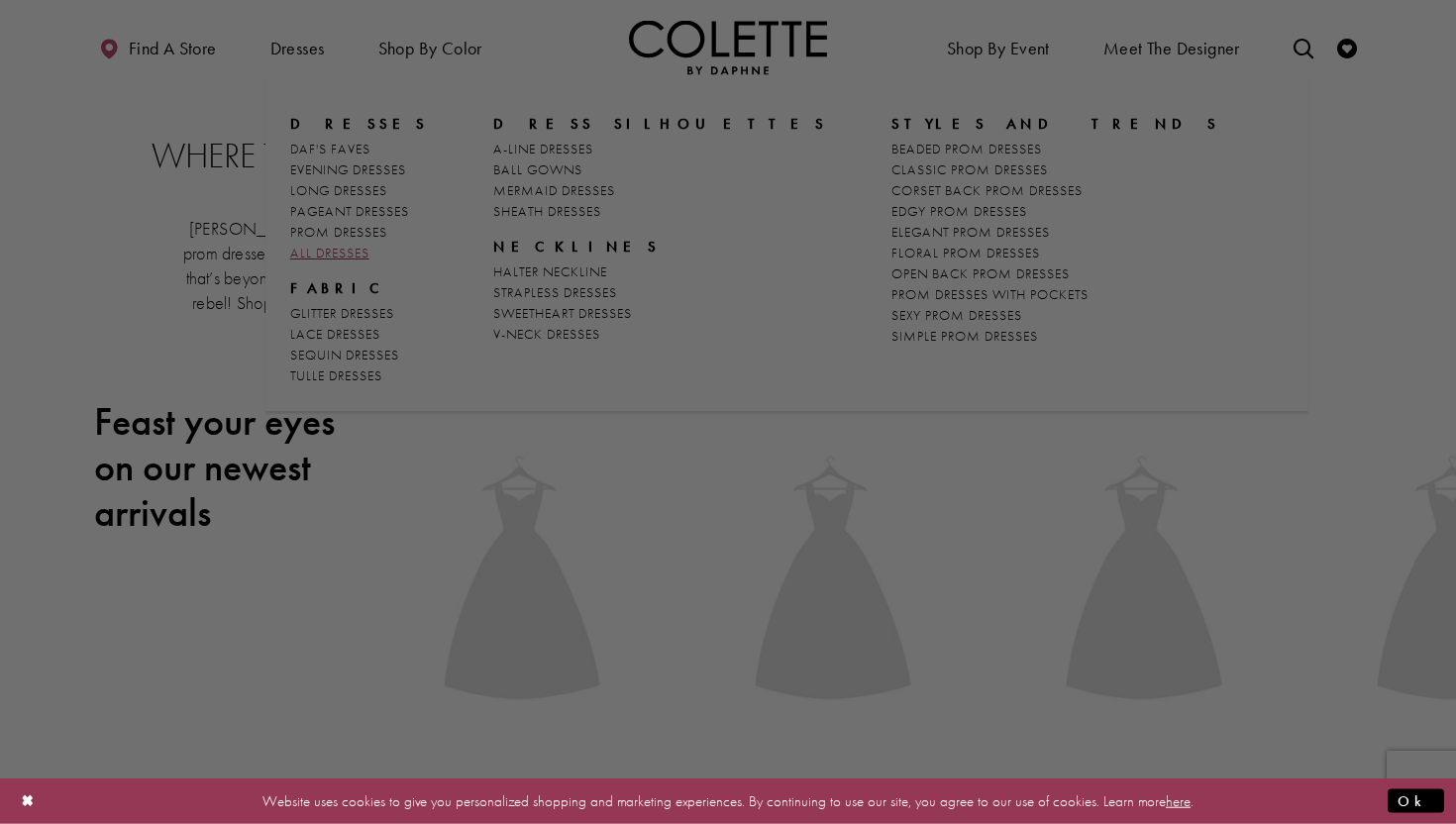 click at bounding box center [735, 416] 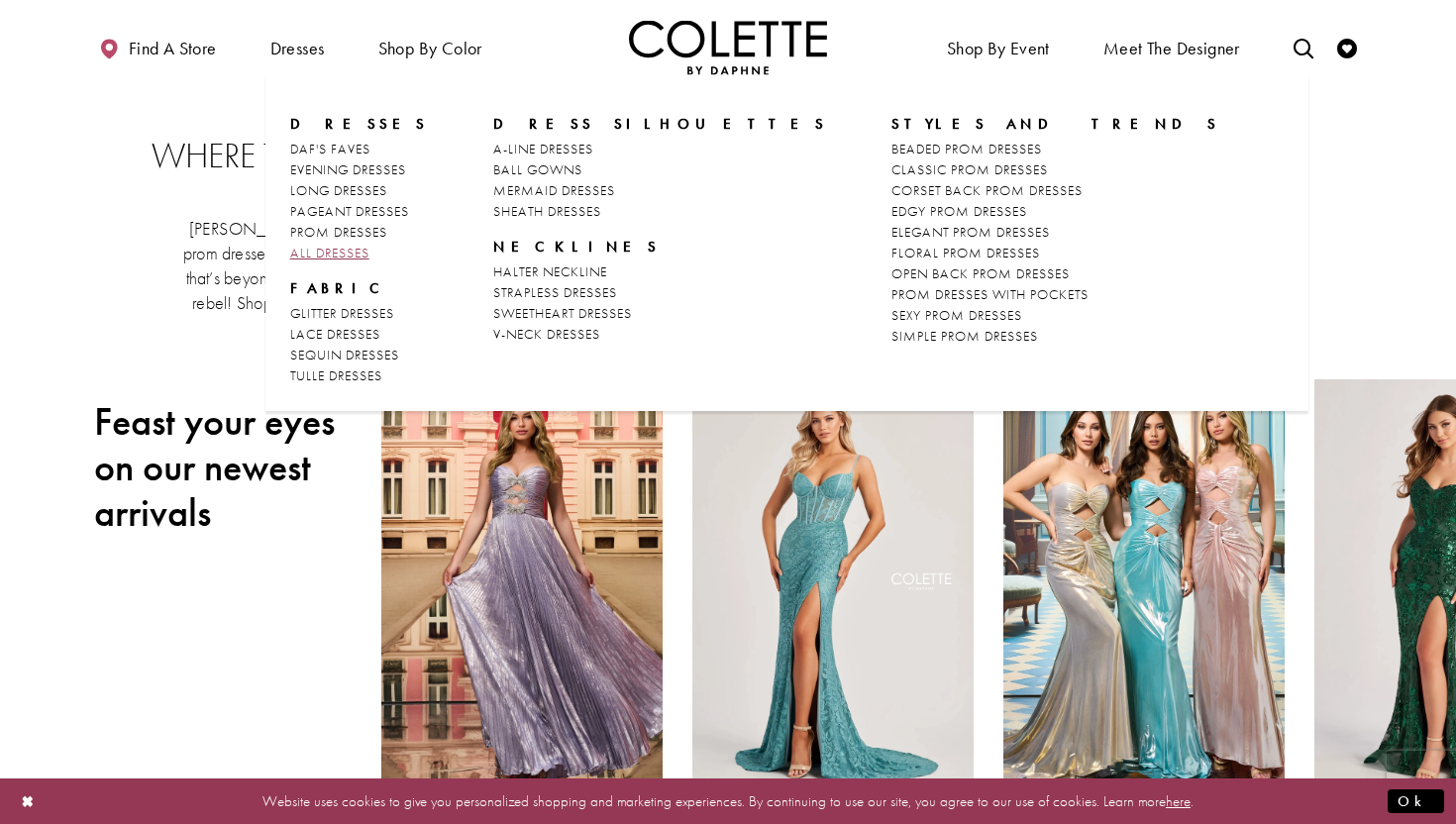 click on "ALL DRESSES" at bounding box center (330, 253) 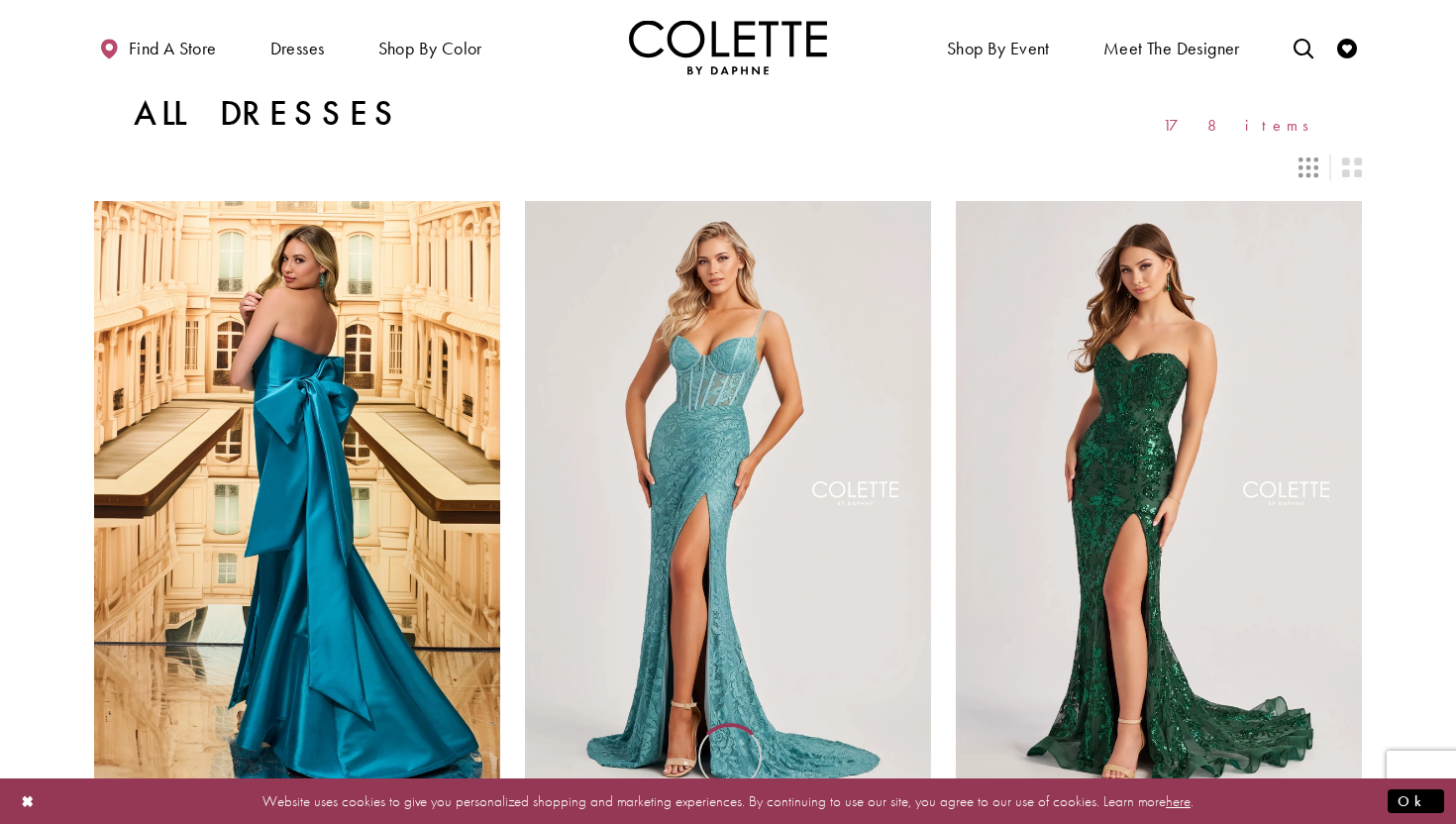 scroll, scrollTop: 0, scrollLeft: 0, axis: both 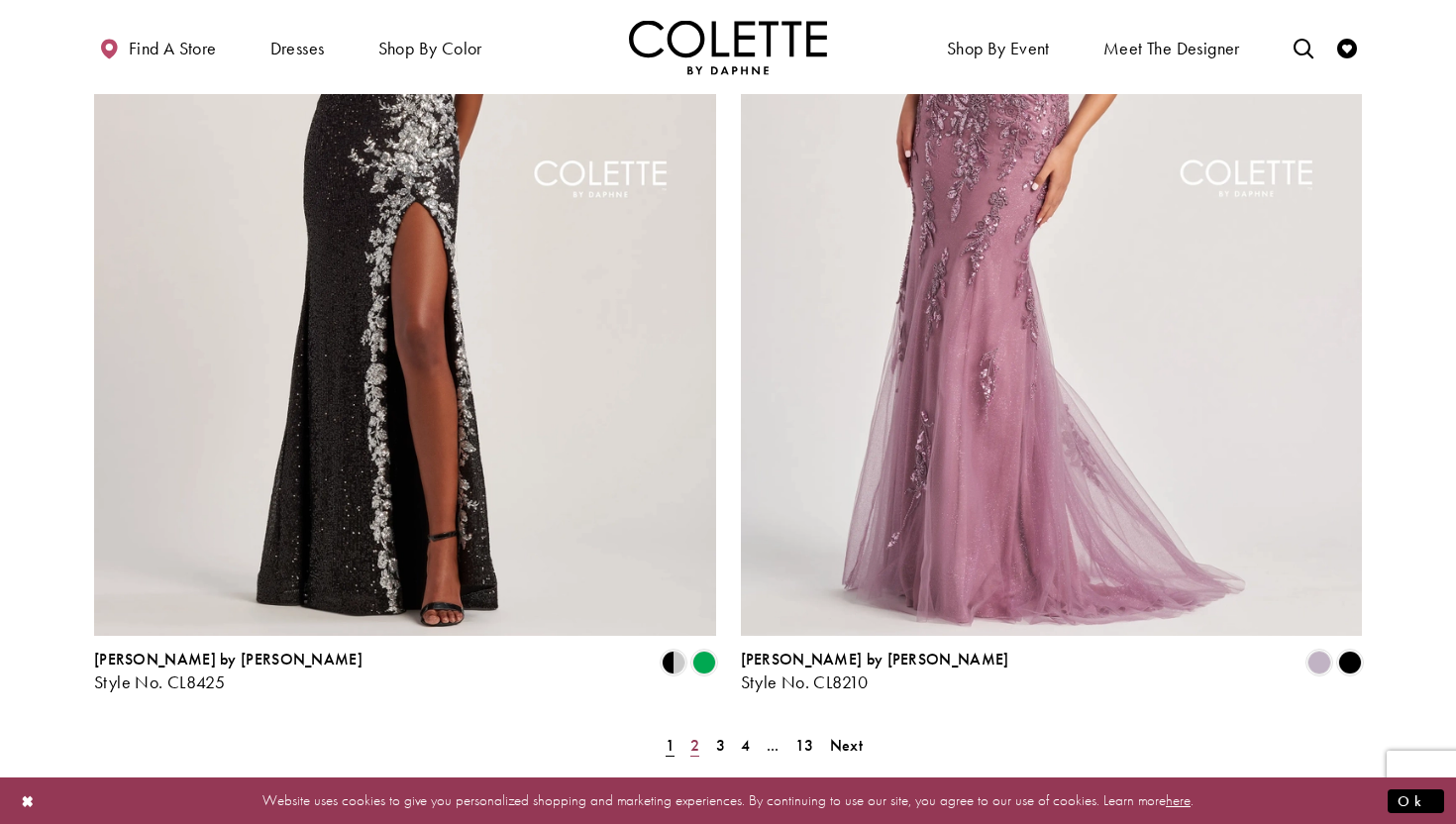 click on "2" at bounding box center [694, 745] 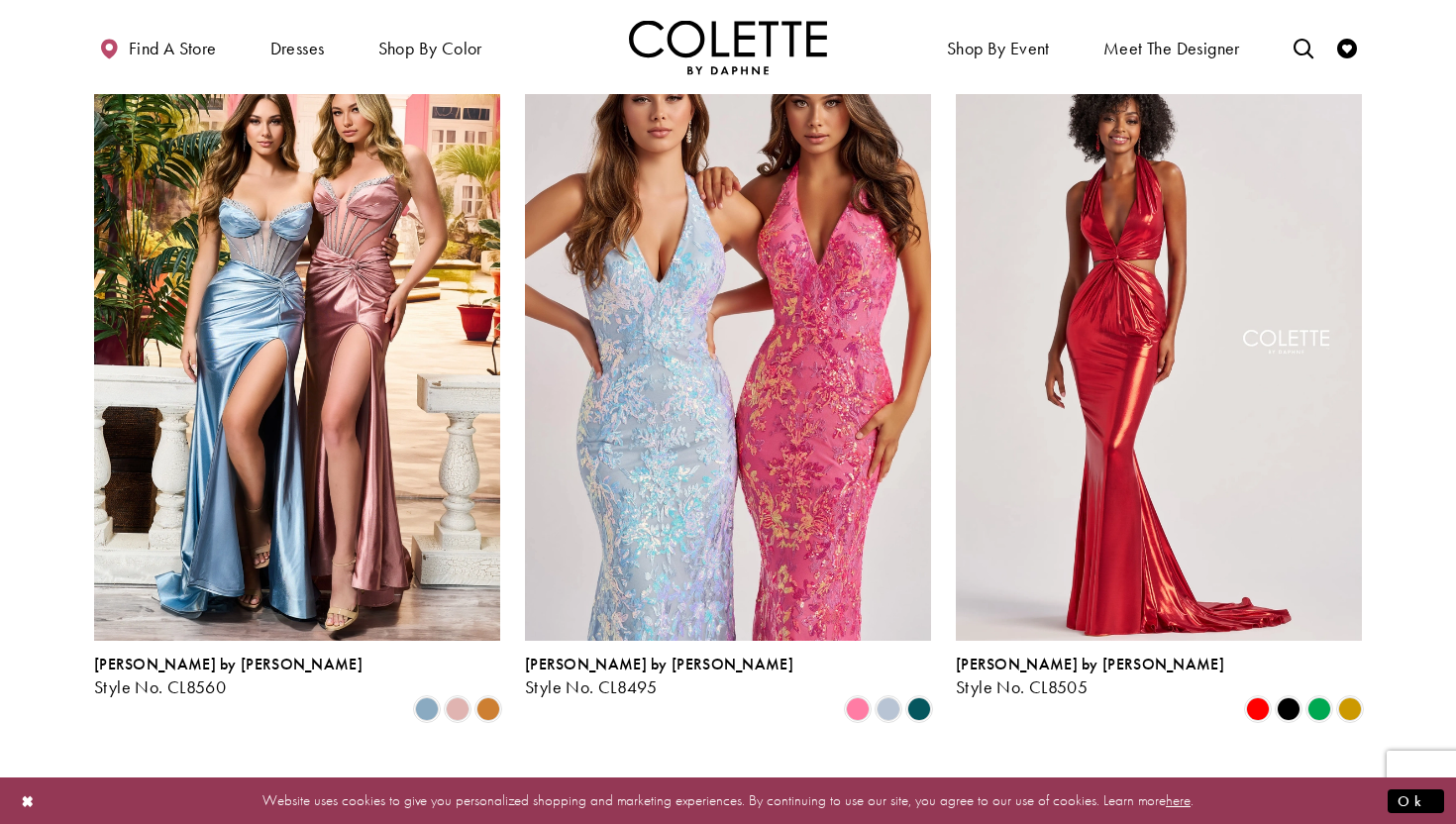 scroll, scrollTop: 876, scrollLeft: 0, axis: vertical 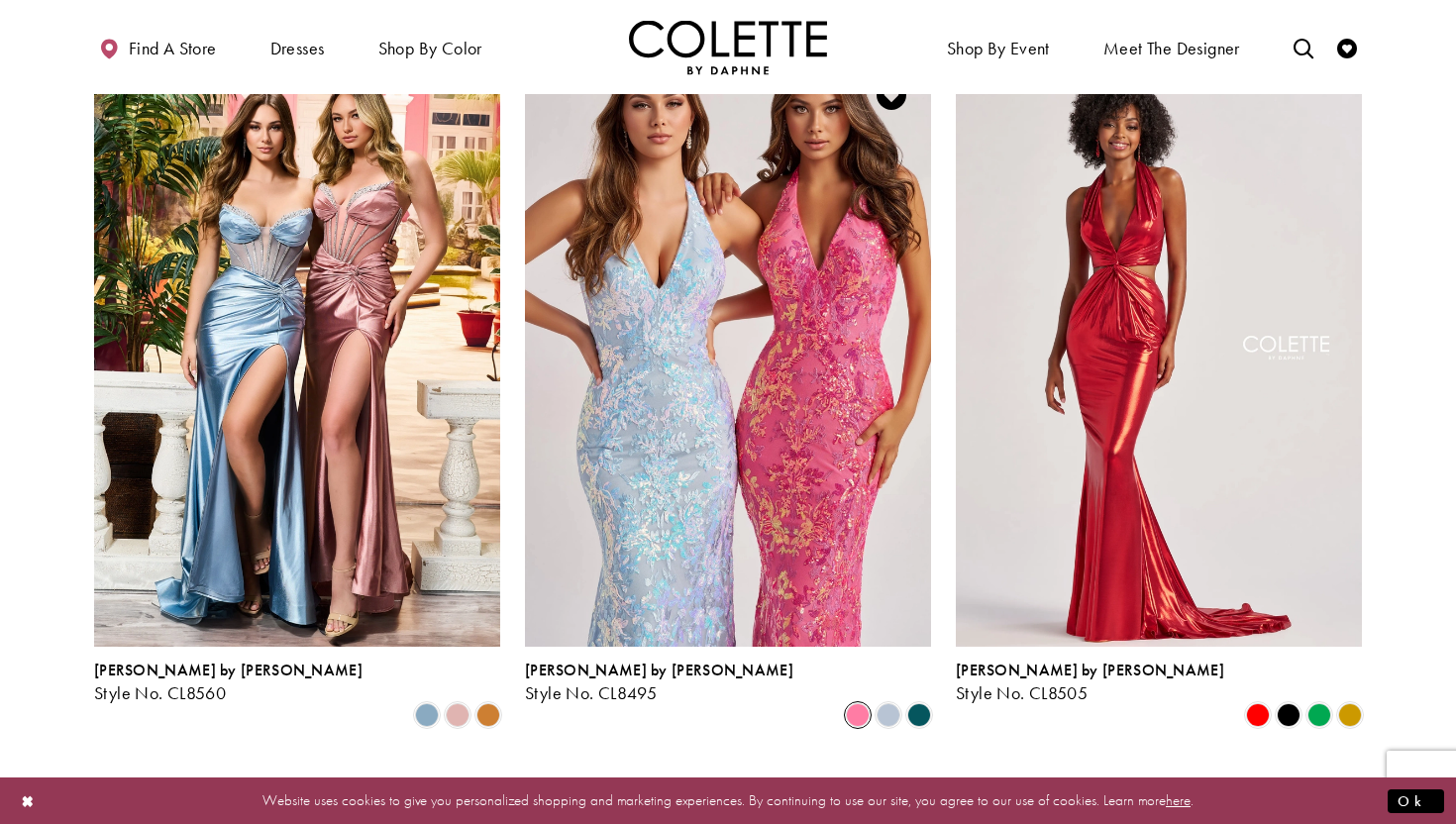 click at bounding box center (858, 715) 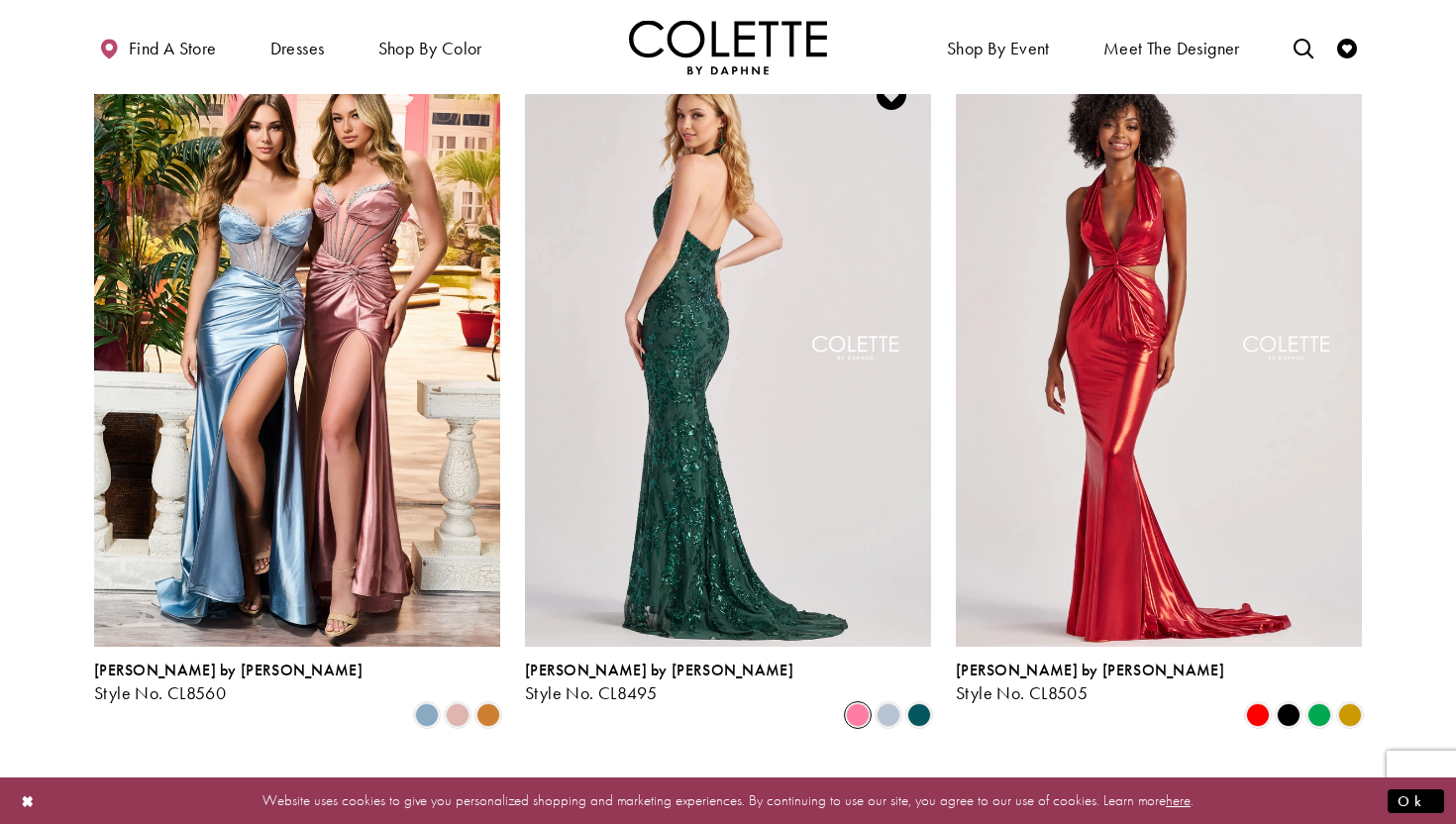 click at bounding box center [728, 351] 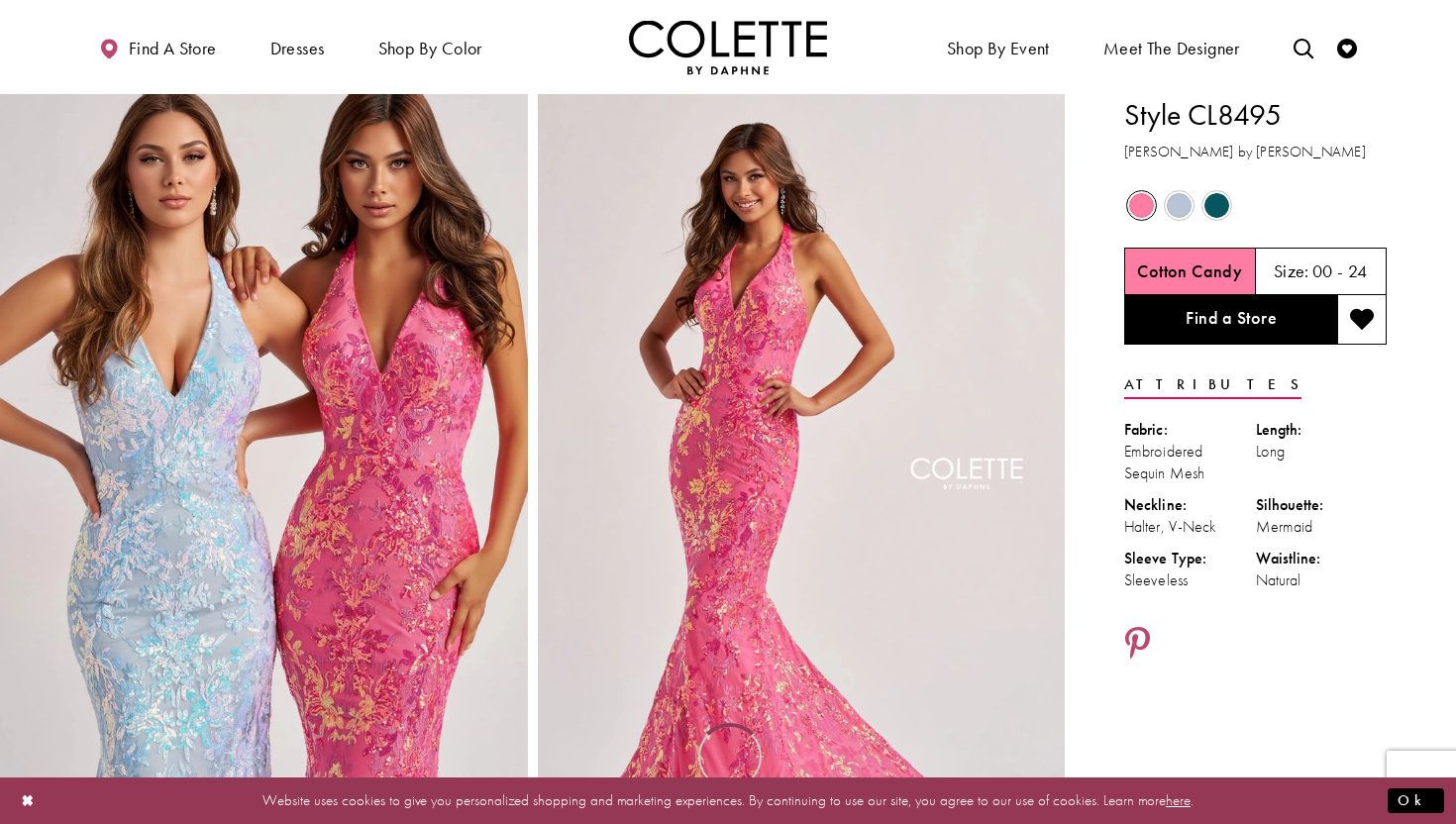 scroll, scrollTop: 0, scrollLeft: 0, axis: both 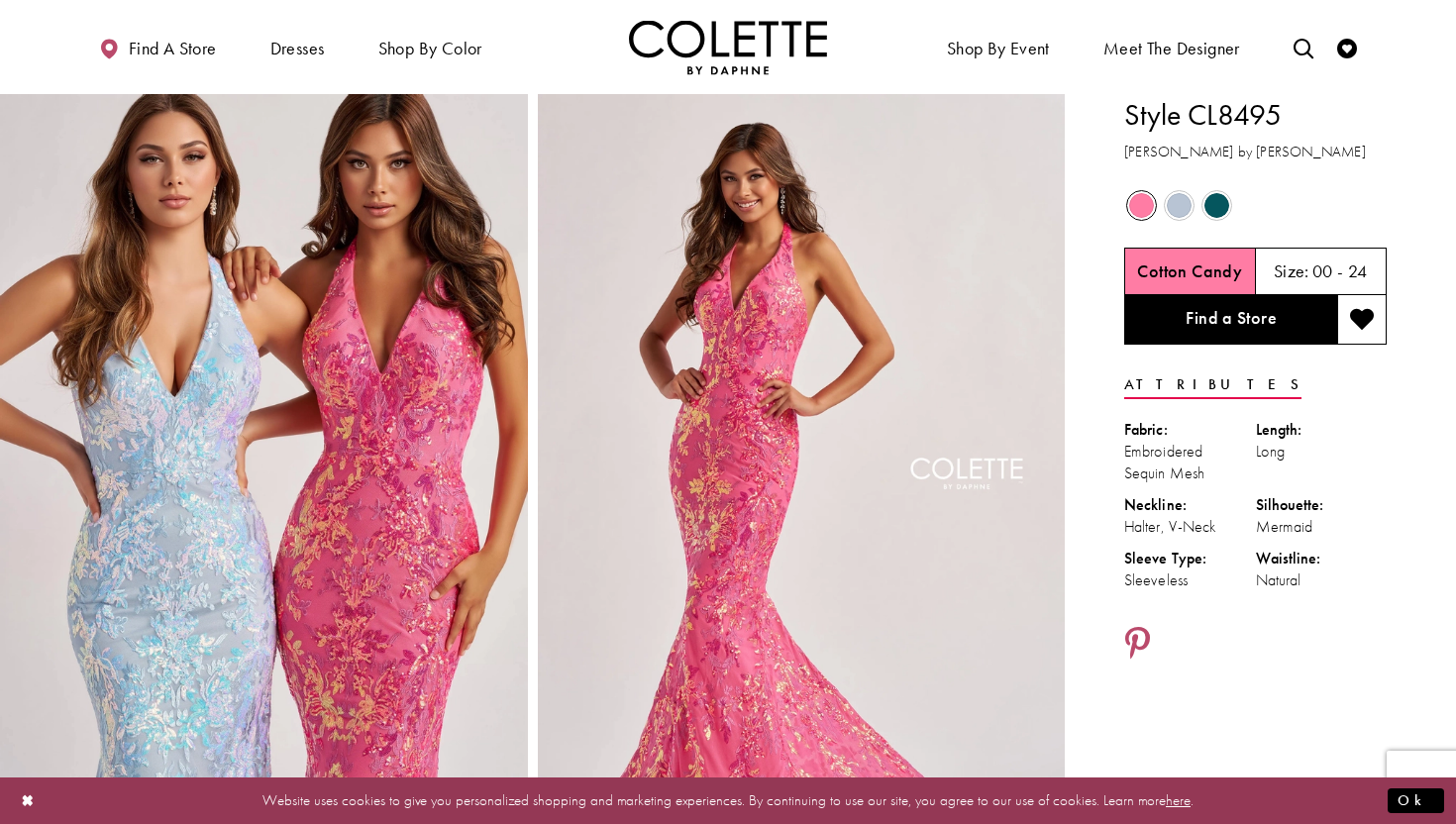 click on "00 - 24" at bounding box center (1340, 271) 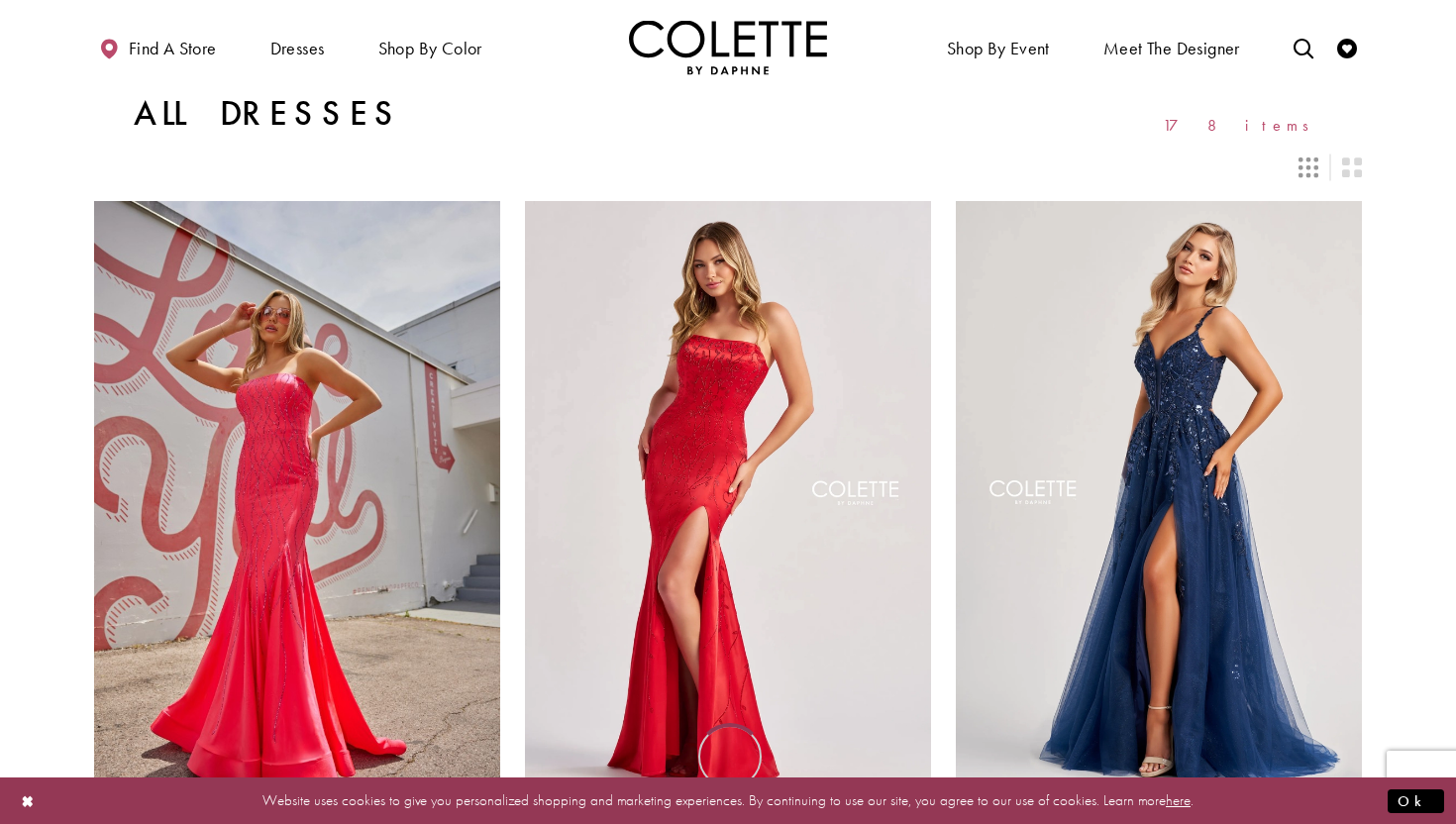 scroll, scrollTop: 876, scrollLeft: 0, axis: vertical 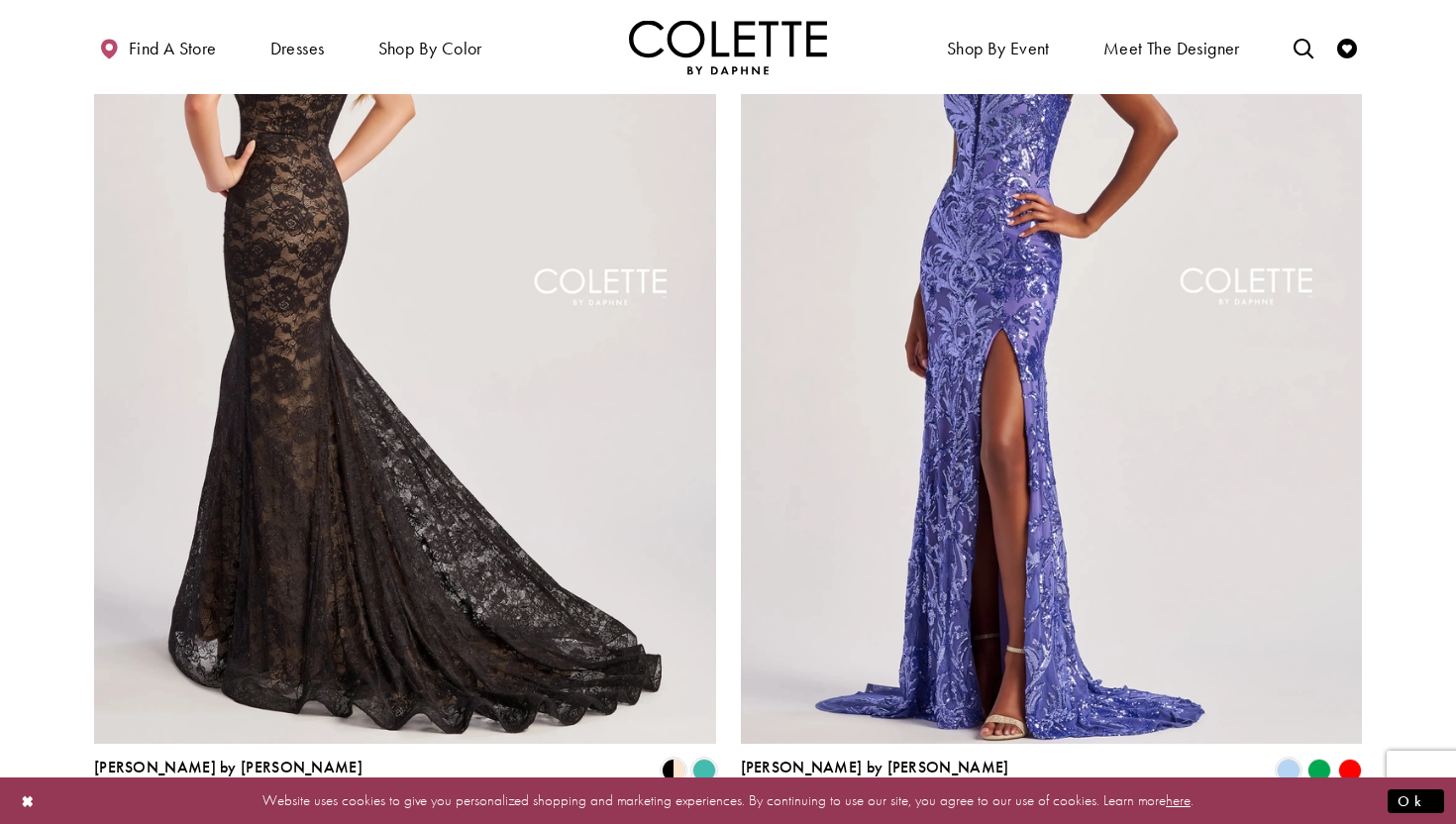 click at bounding box center (405, 291) 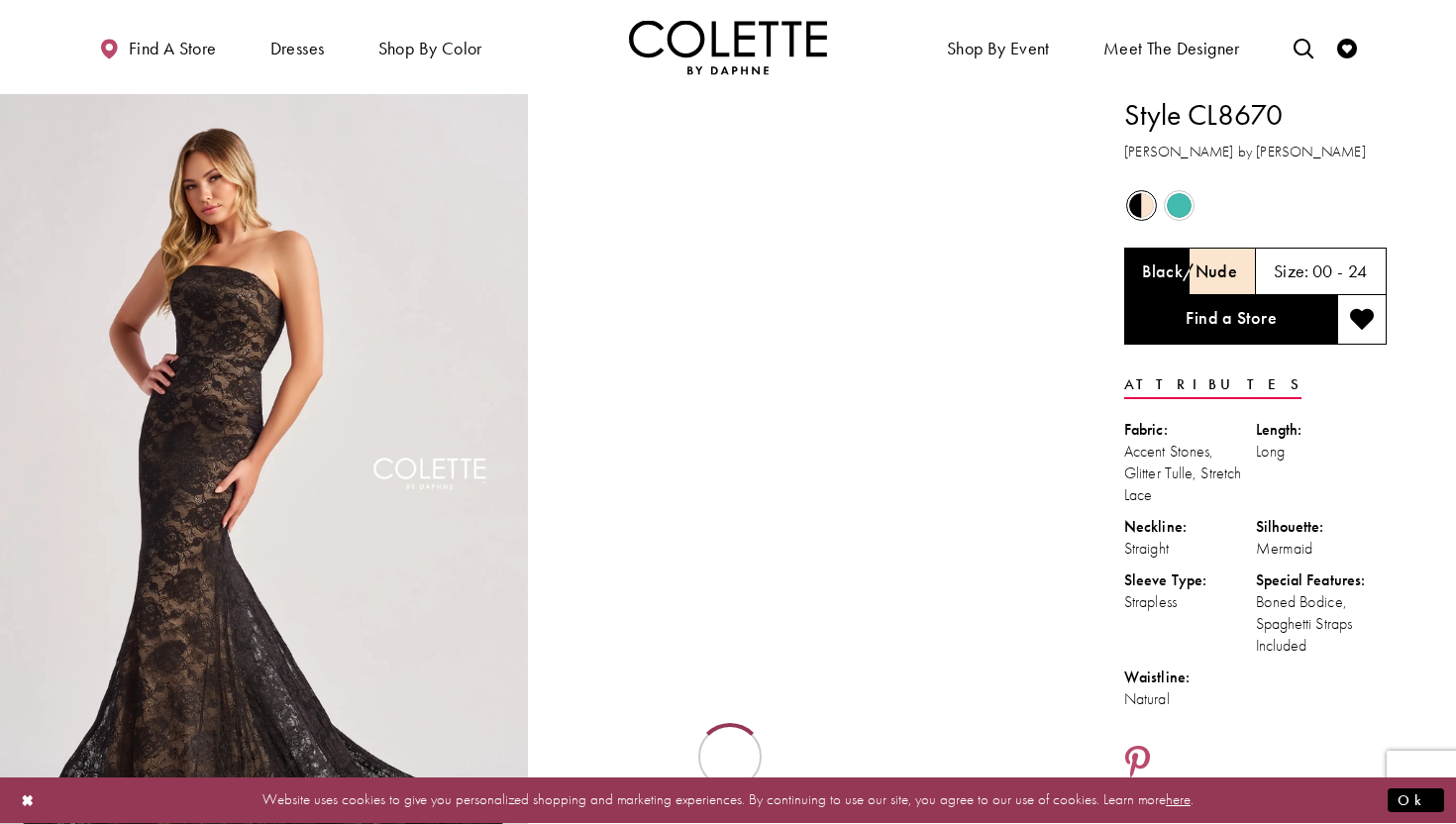 scroll, scrollTop: 0, scrollLeft: 0, axis: both 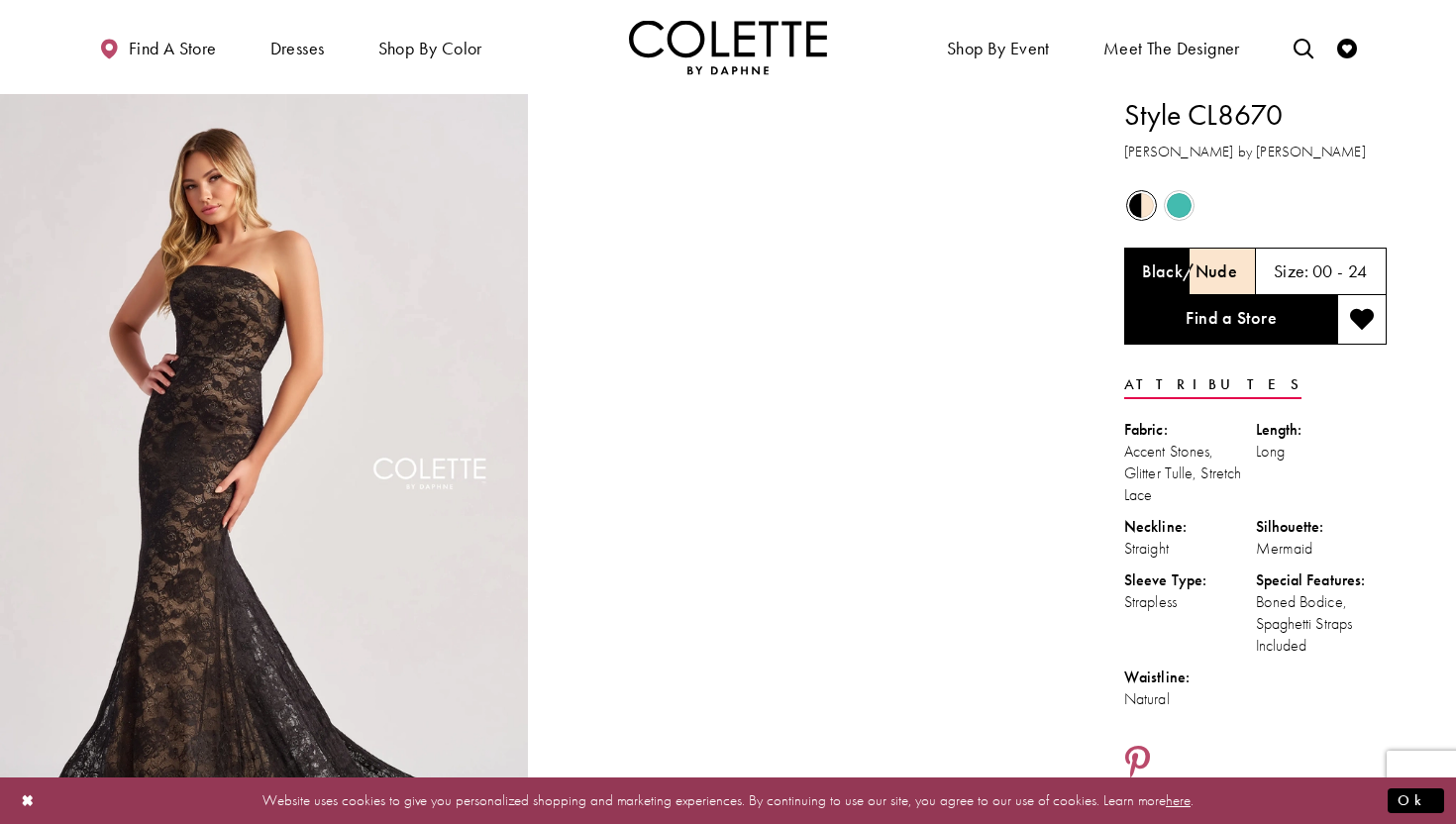click on "Black/Nude" at bounding box center [1190, 271] 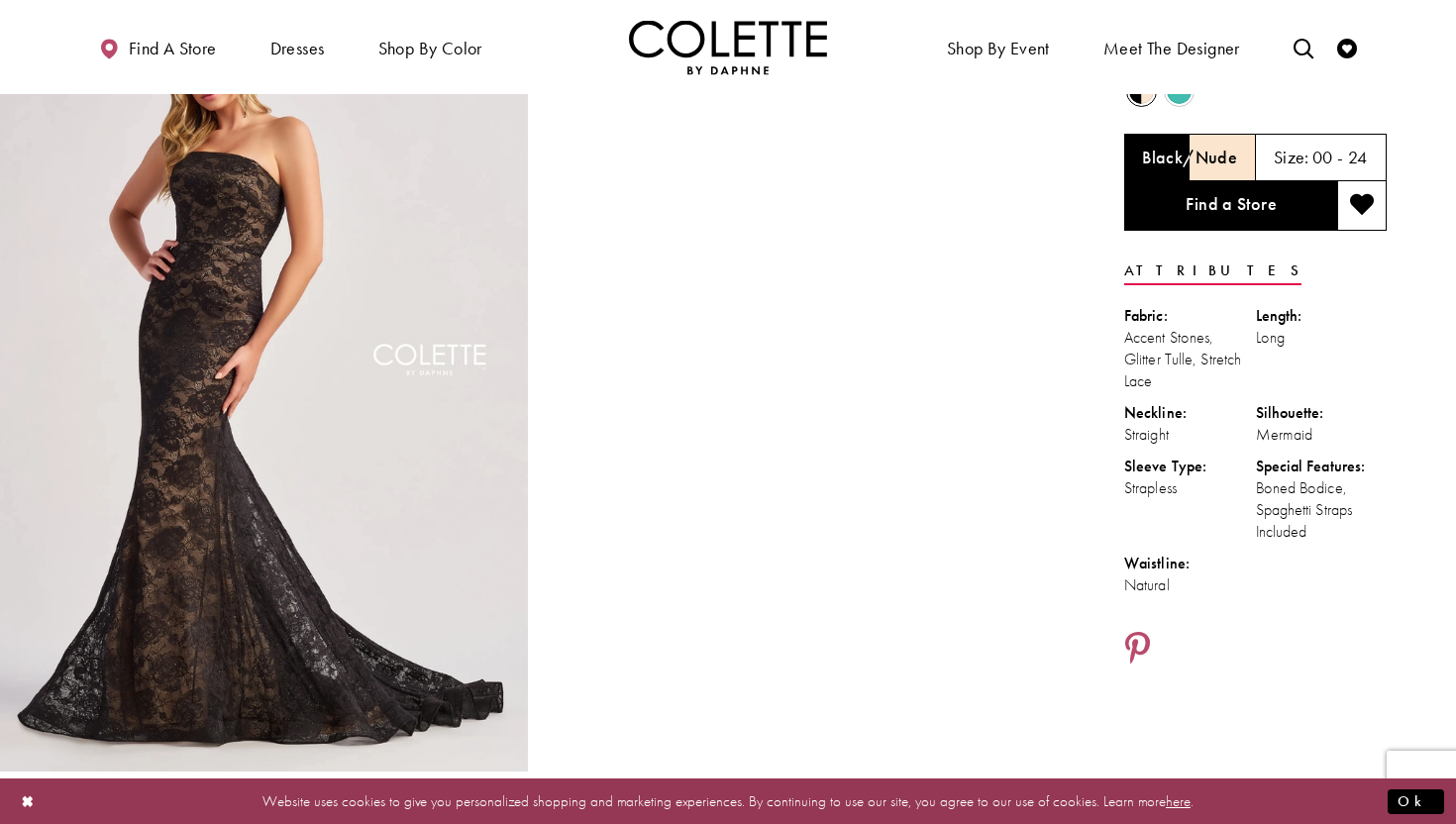 scroll, scrollTop: 108, scrollLeft: 0, axis: vertical 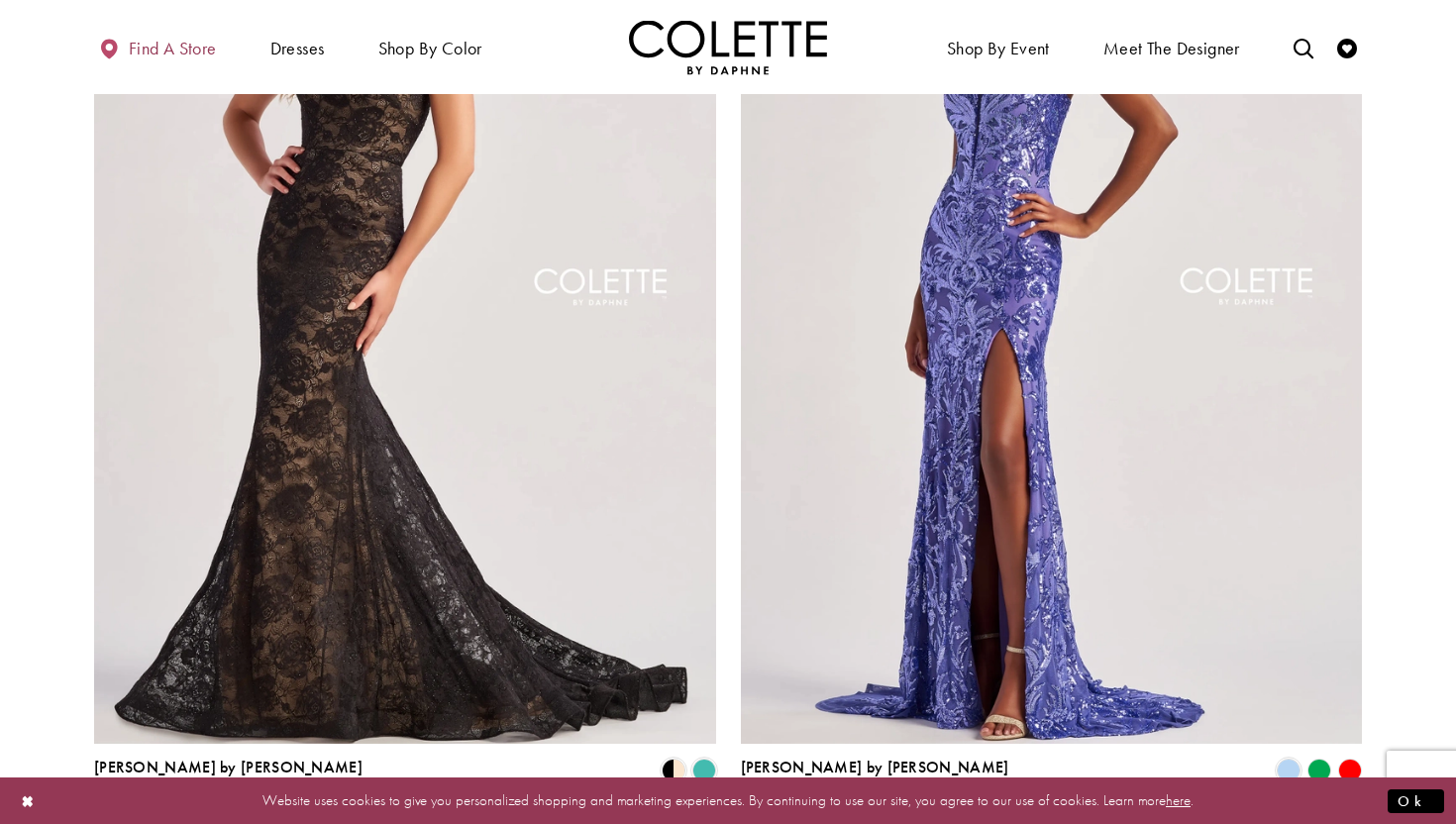 click on "Find a store" at bounding box center (172, 49) 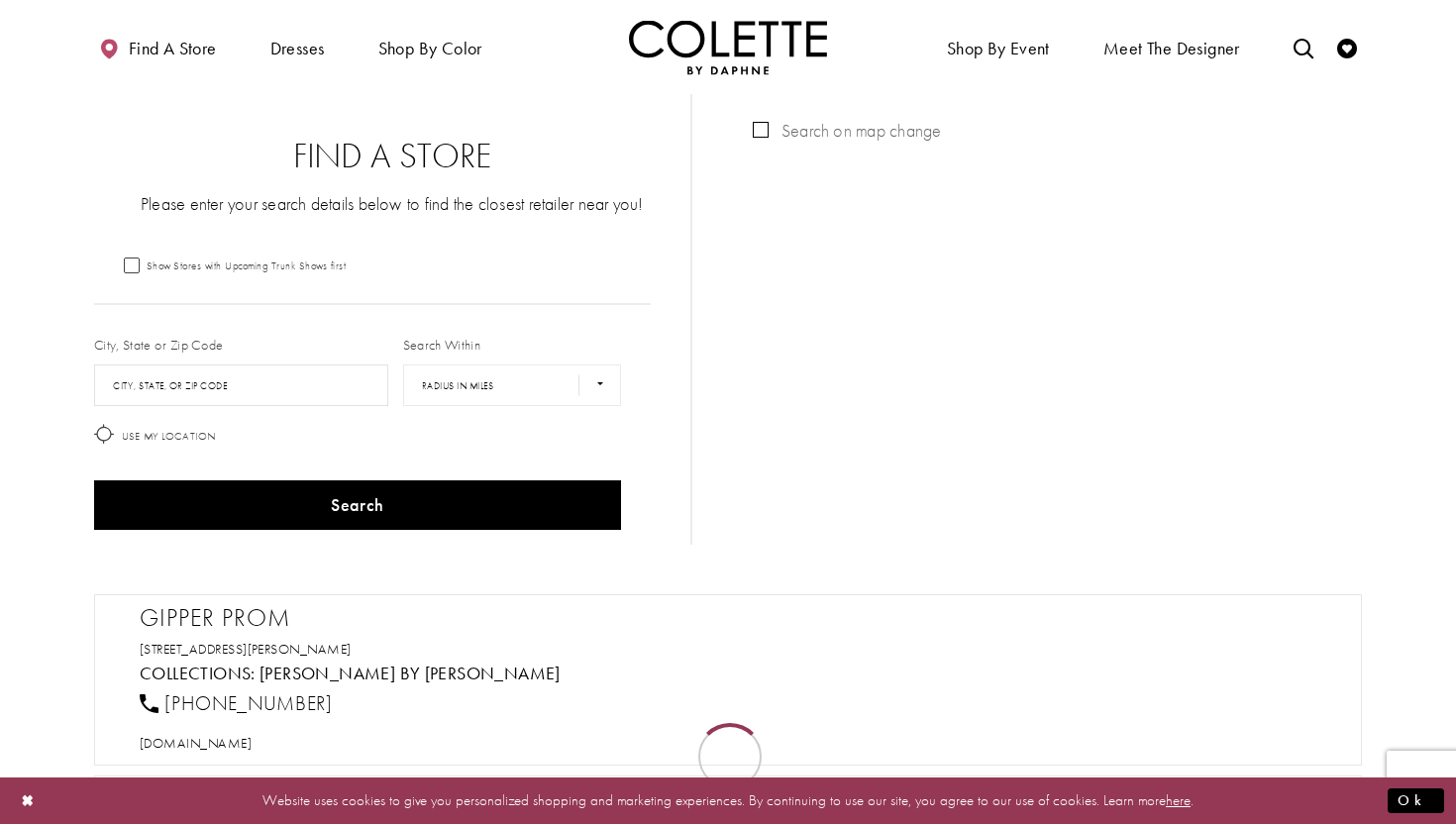 scroll, scrollTop: 0, scrollLeft: 0, axis: both 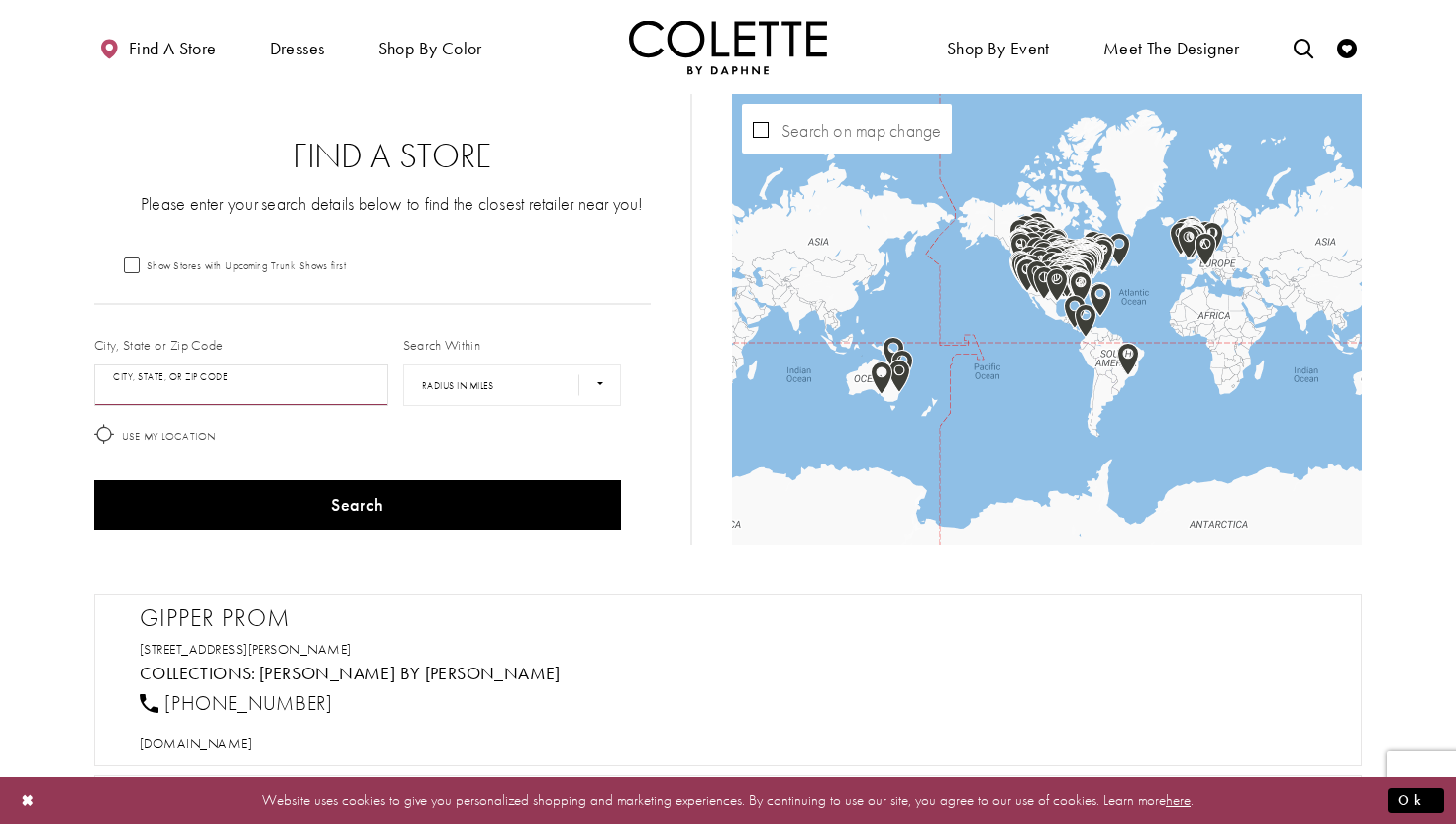 click at bounding box center [241, 385] 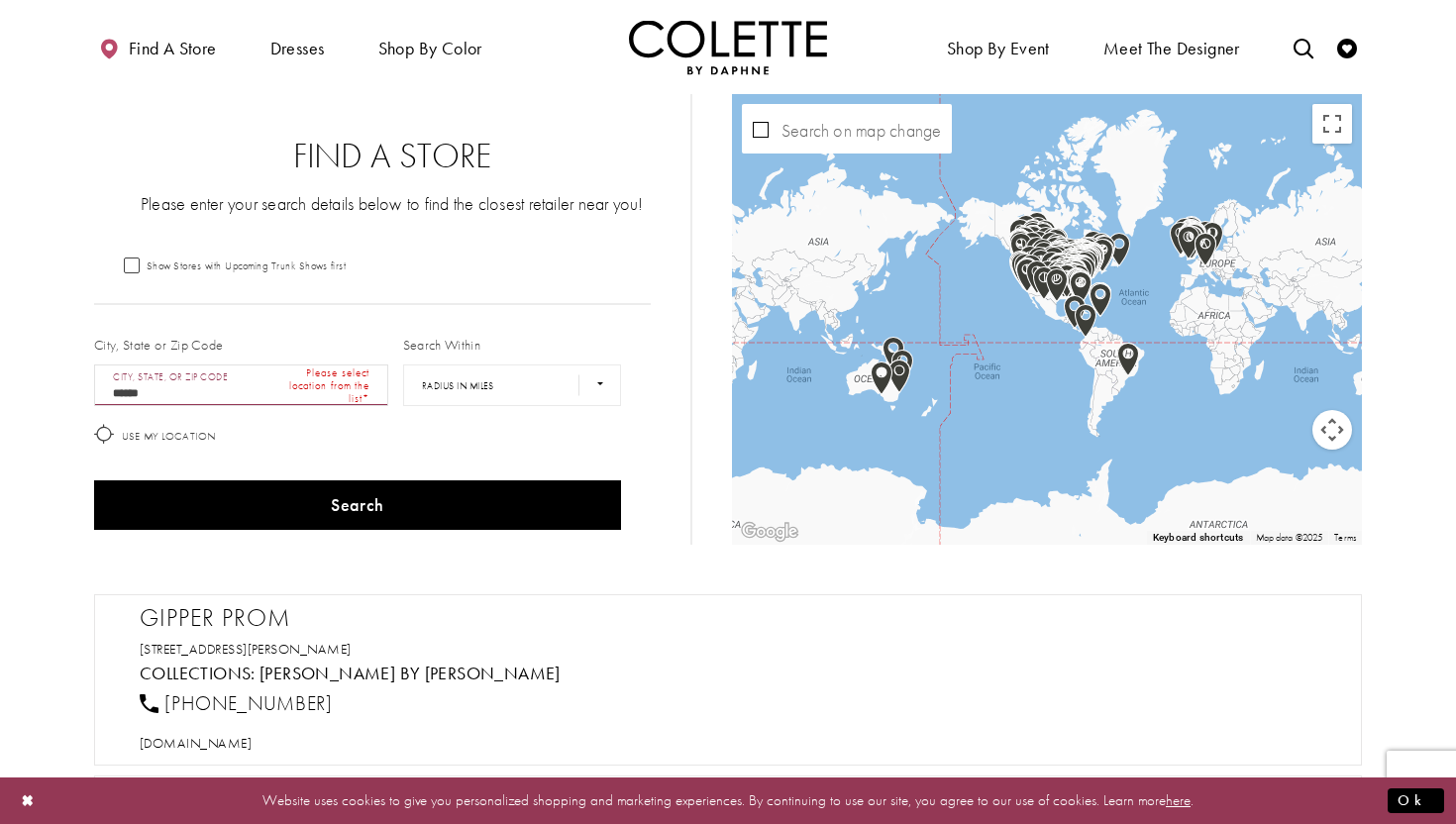 click on "******" at bounding box center [241, 385] 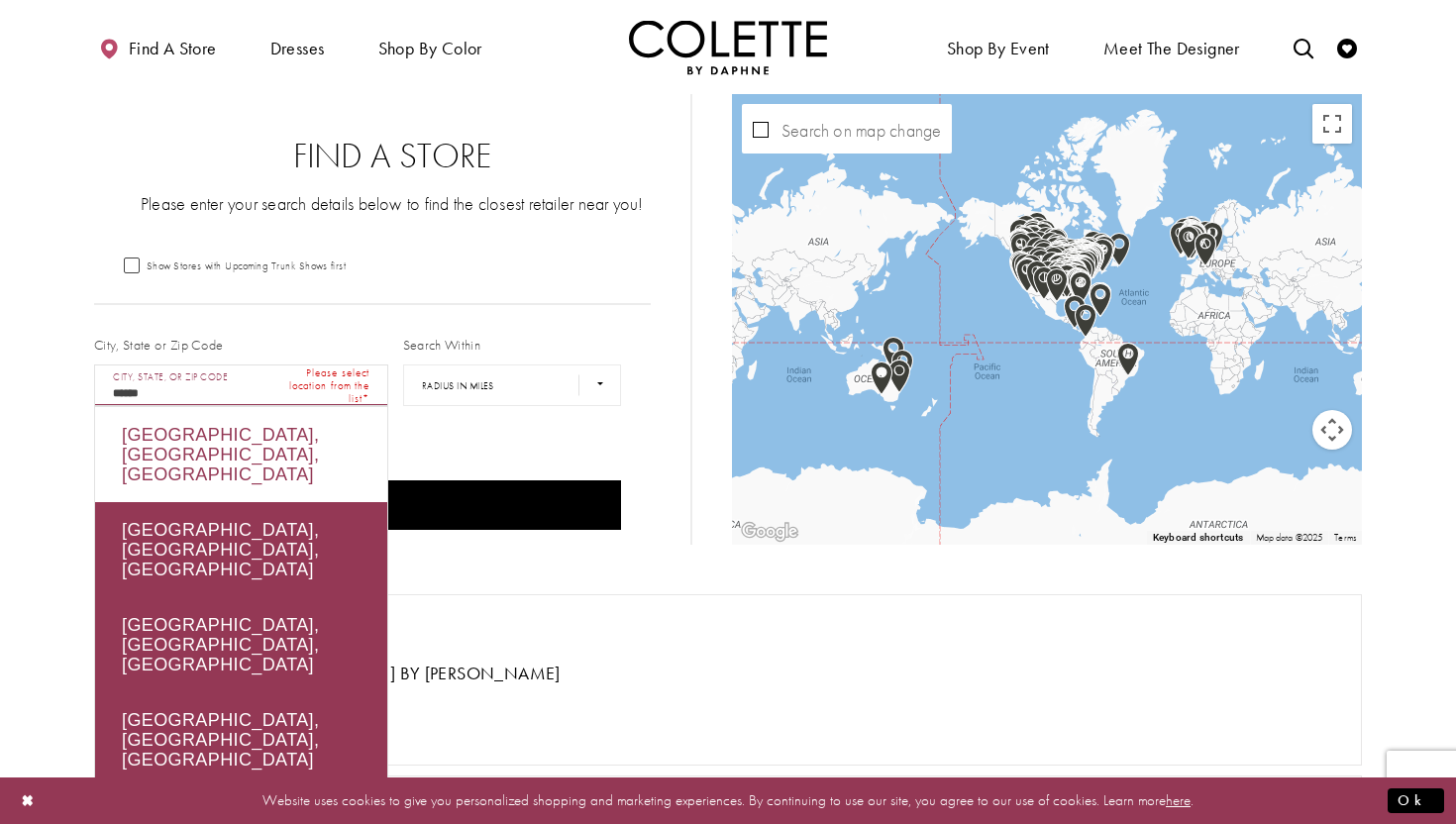 click on "Ottawa, ON, Canada" at bounding box center (241, 455) 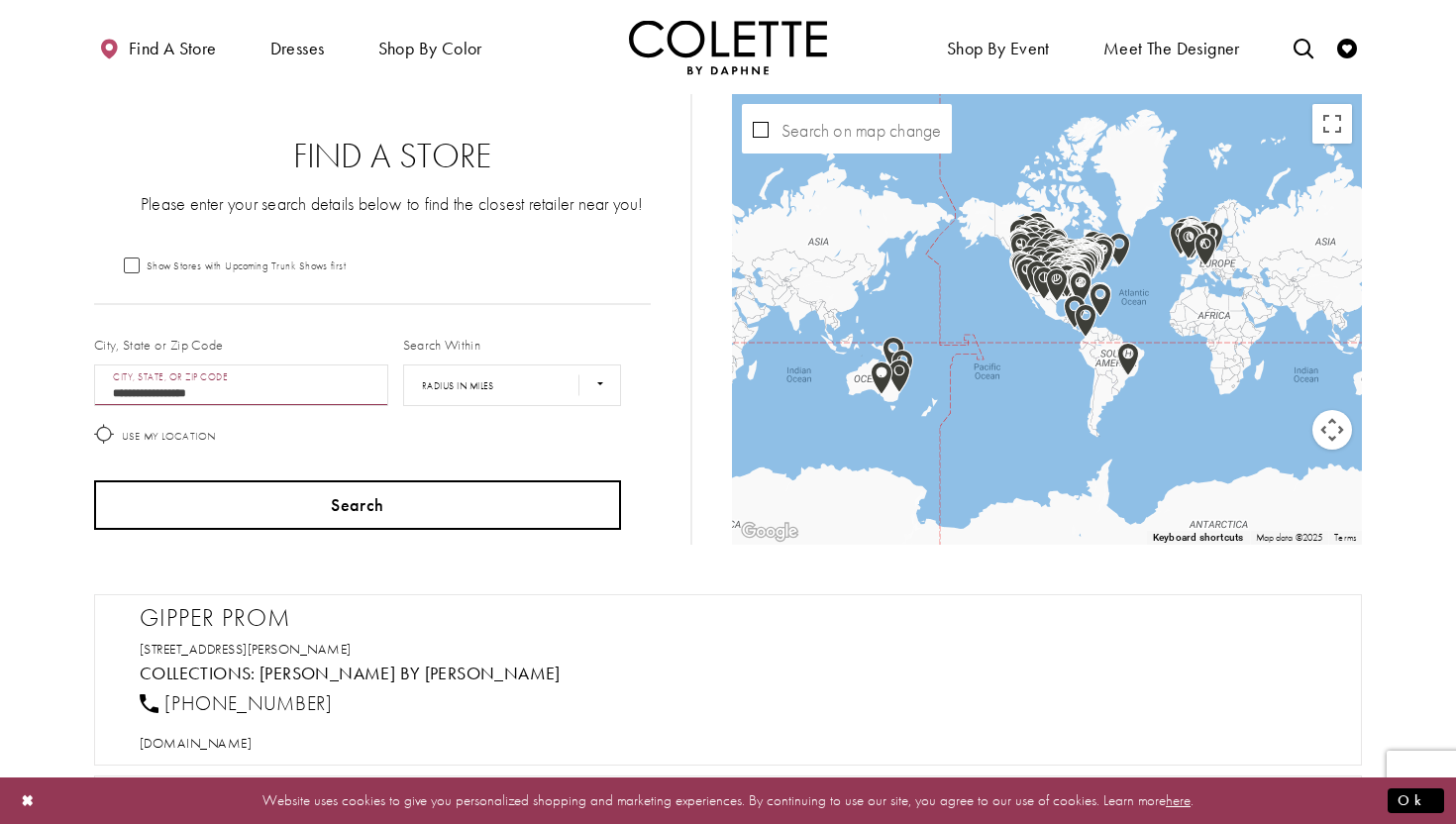 click on "Search" at bounding box center (358, 505) 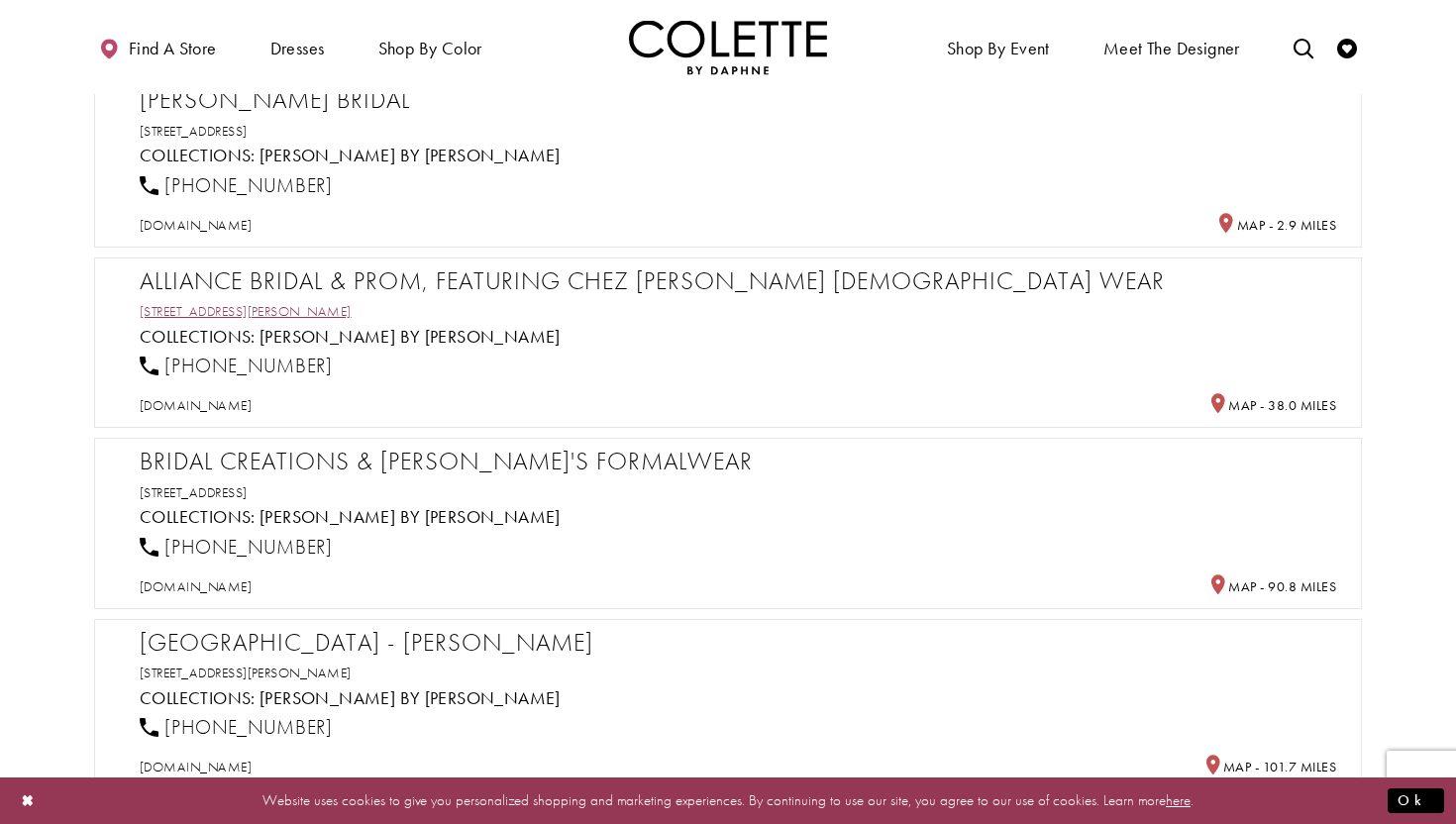 scroll, scrollTop: 607, scrollLeft: 0, axis: vertical 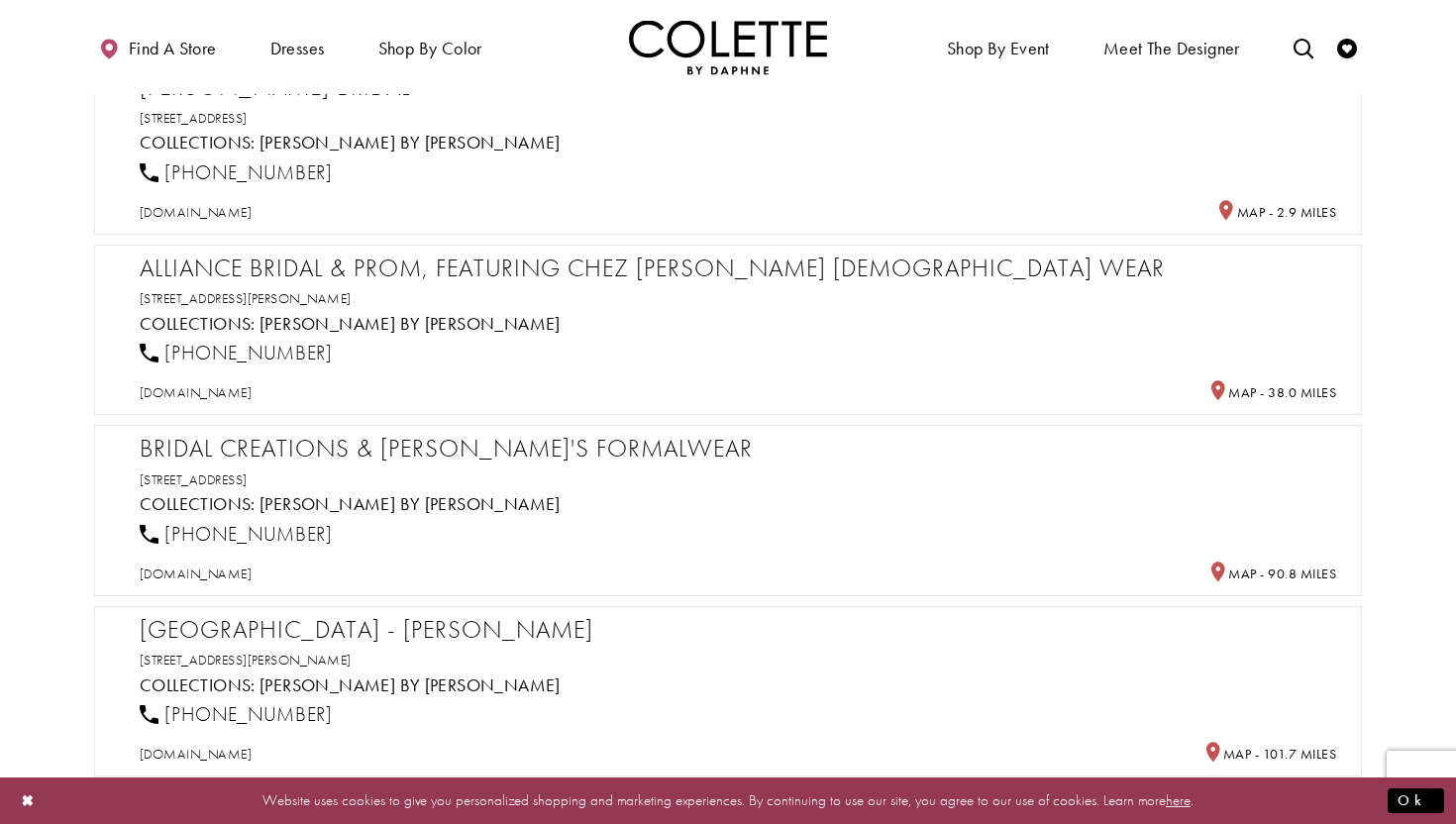 click on "Bridal Creations & Murano's Formalwear" at bounding box center (738, 449) 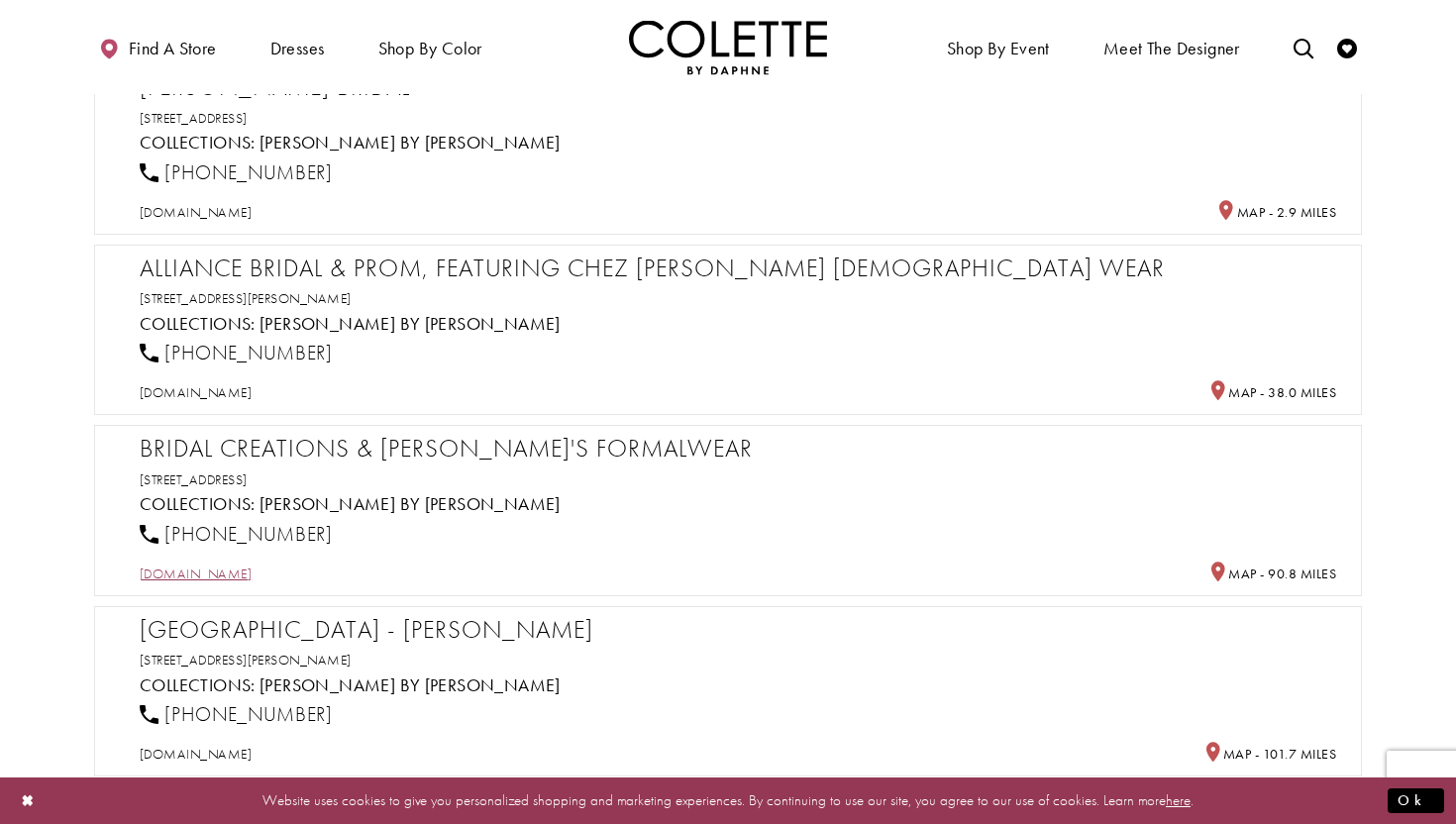 click on "bridalcreations.ca" at bounding box center (195, 573) 